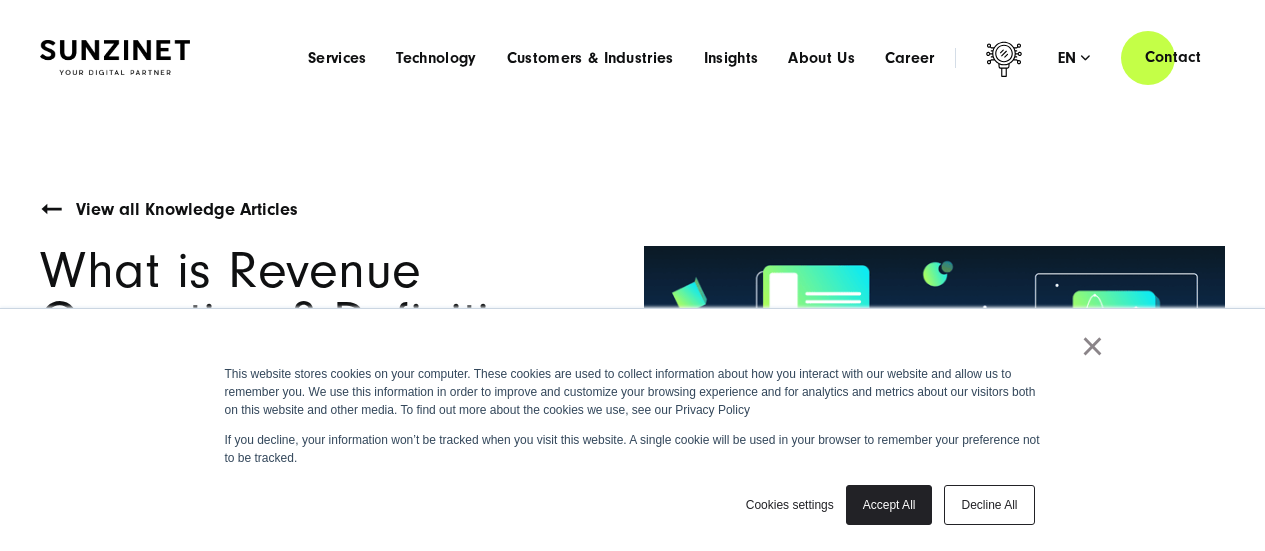 scroll, scrollTop: 0, scrollLeft: 0, axis: both 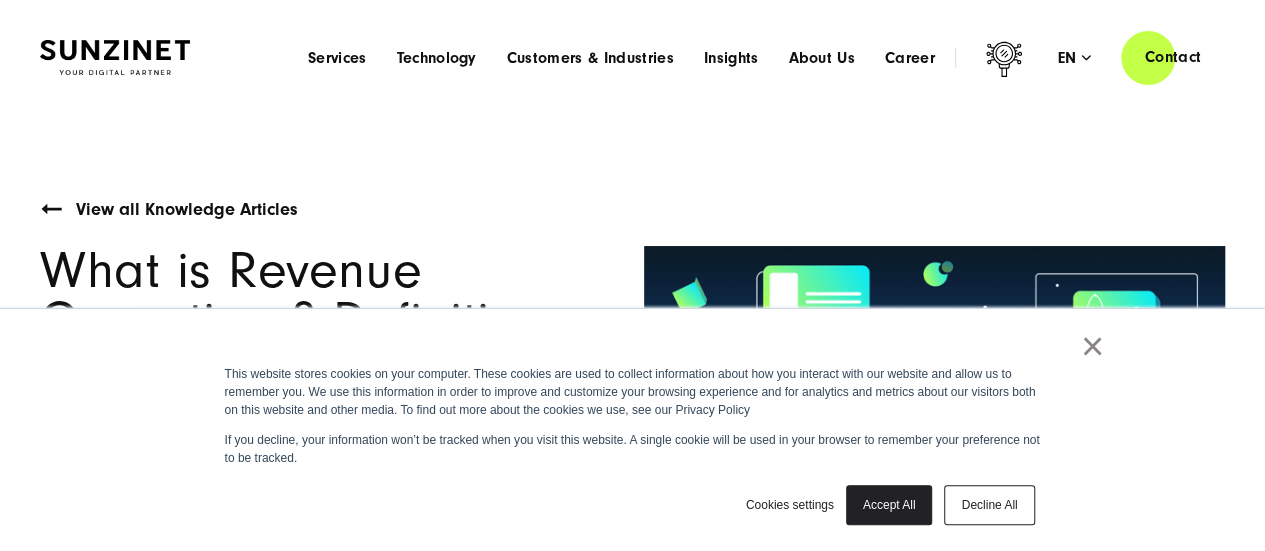 click on "Decline All" at bounding box center [989, 505] 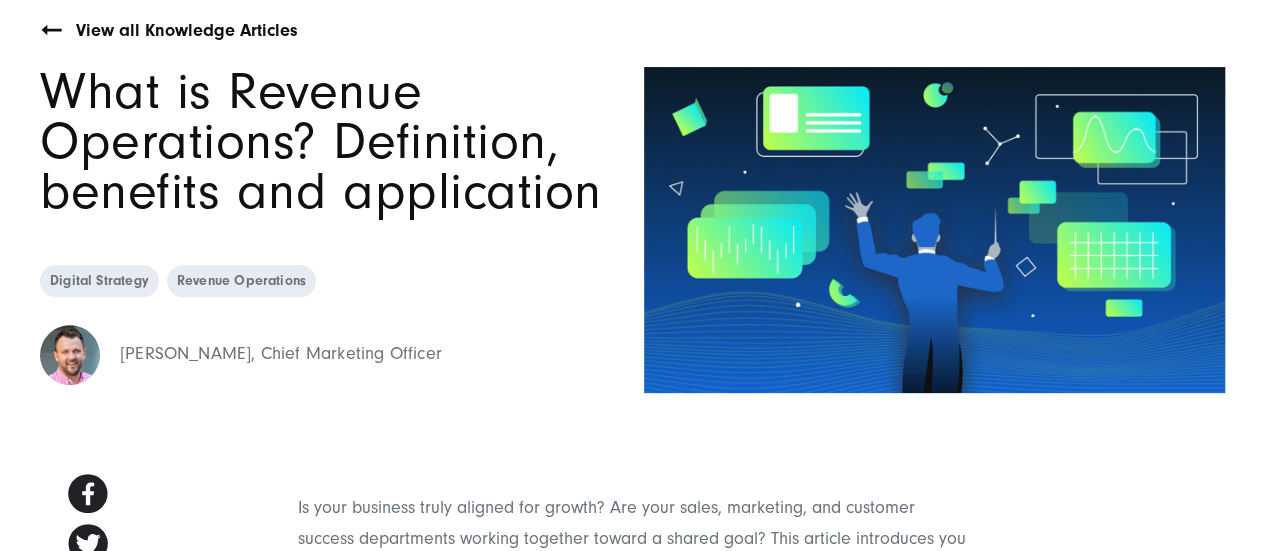 scroll, scrollTop: 180, scrollLeft: 0, axis: vertical 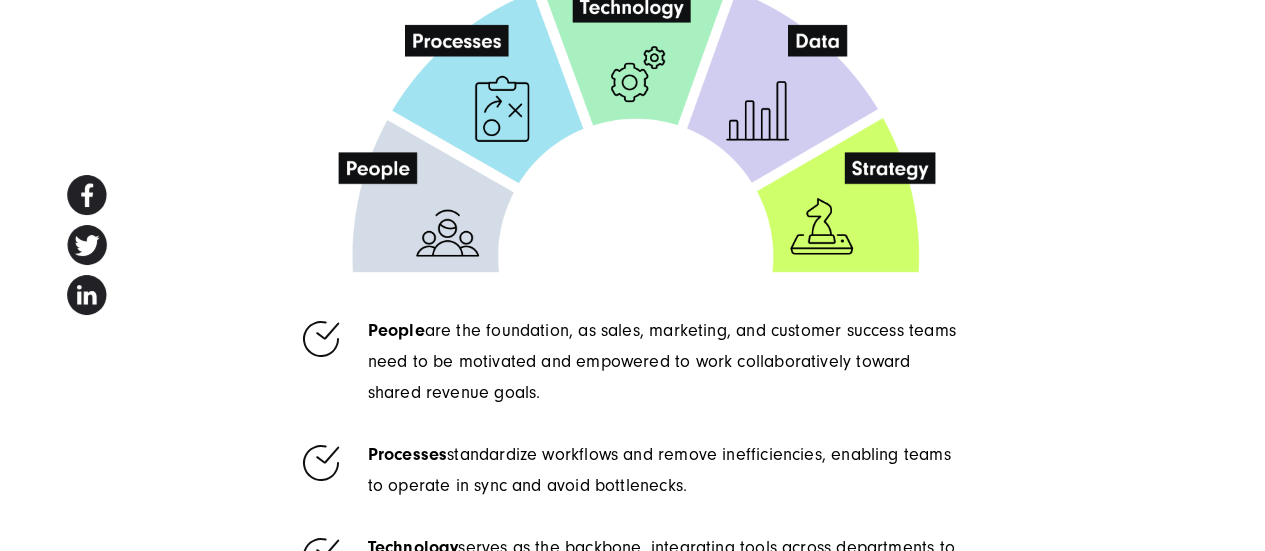 drag, startPoint x: 556, startPoint y: 419, endPoint x: 432, endPoint y: 369, distance: 133.70116 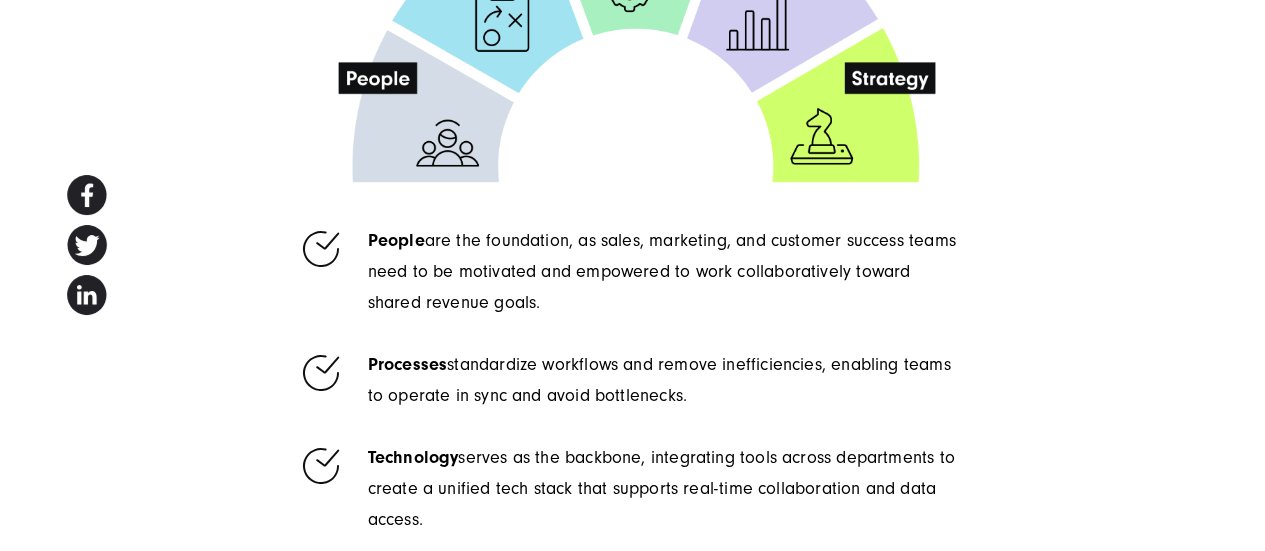drag, startPoint x: 713, startPoint y: 423, endPoint x: 452, endPoint y: 399, distance: 262.10114 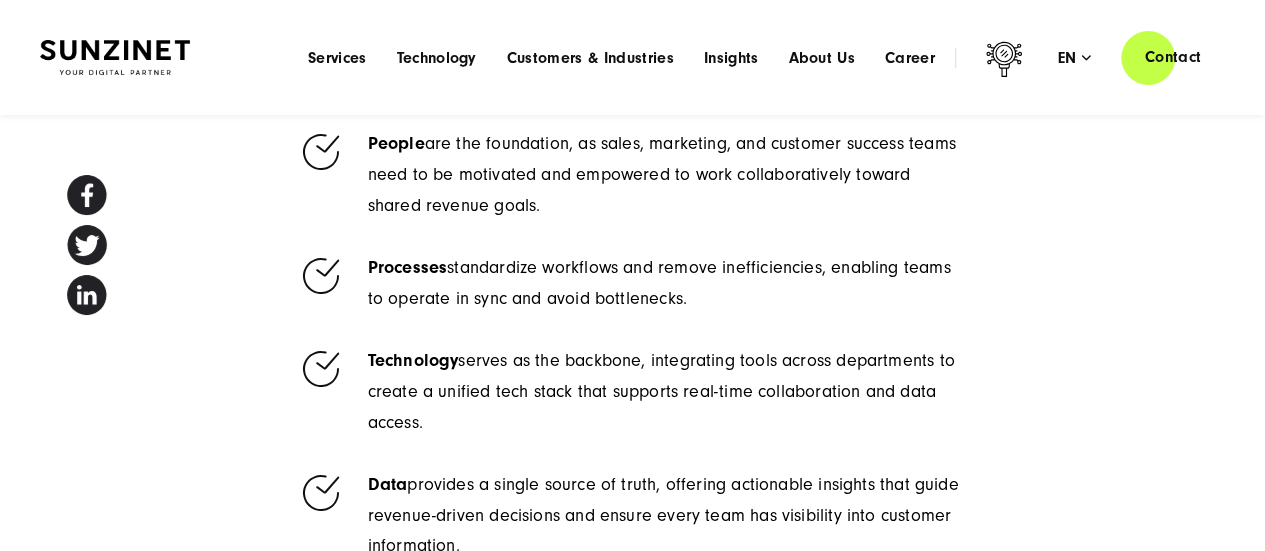 scroll, scrollTop: 3918, scrollLeft: 0, axis: vertical 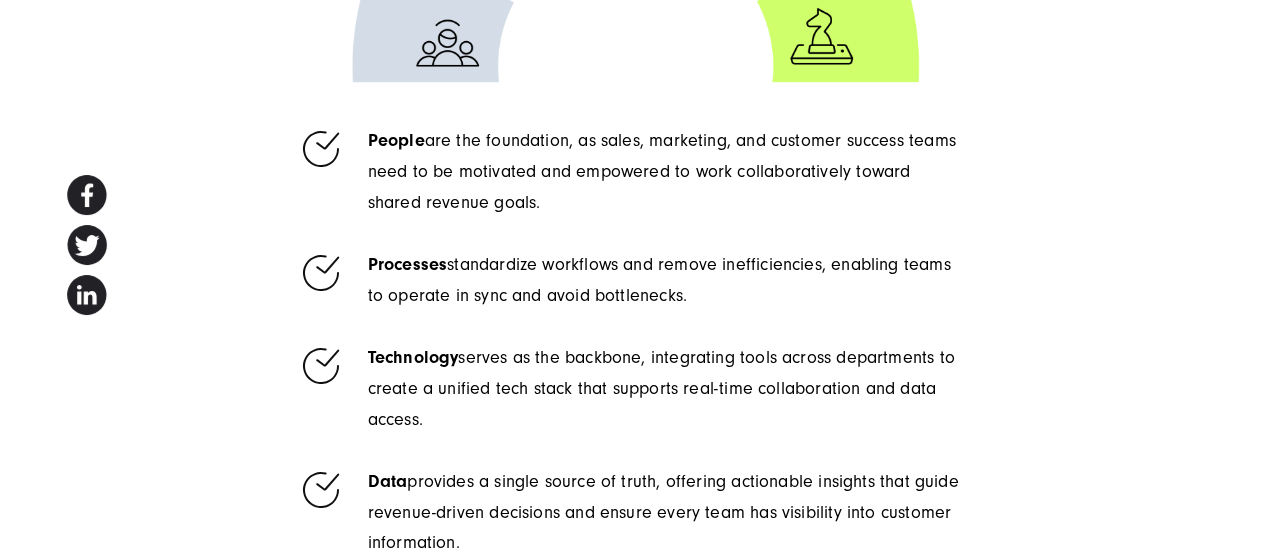 click on "Technology  serves as the backbone, integrating tools across departments to create a unified tech stack that supports real-time collaboration and data access." at bounding box center (633, 389) 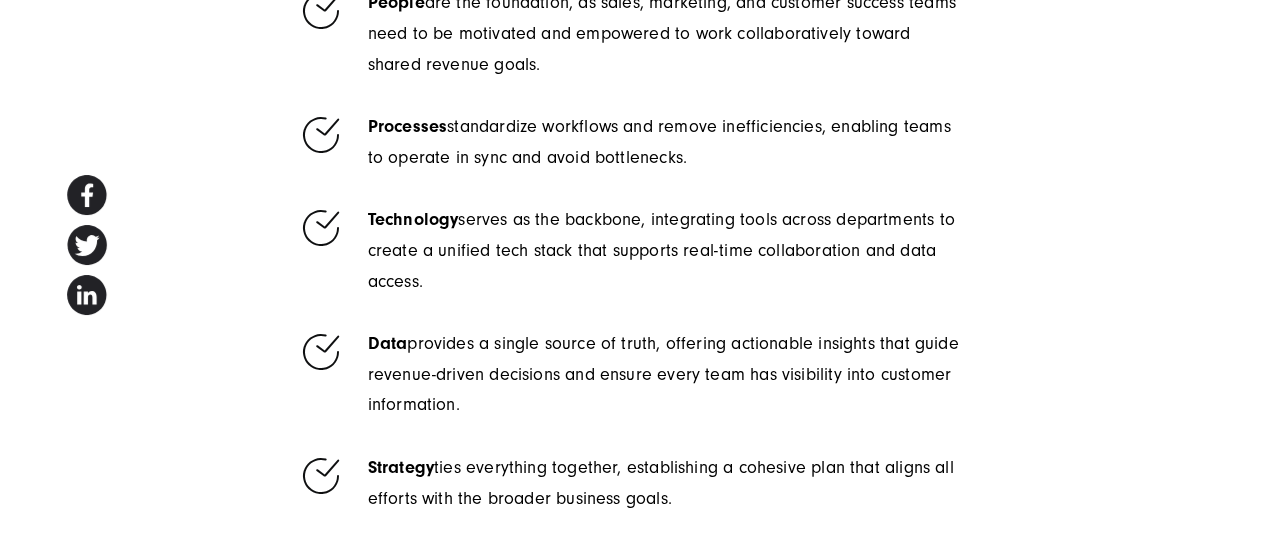 scroll, scrollTop: 4096, scrollLeft: 0, axis: vertical 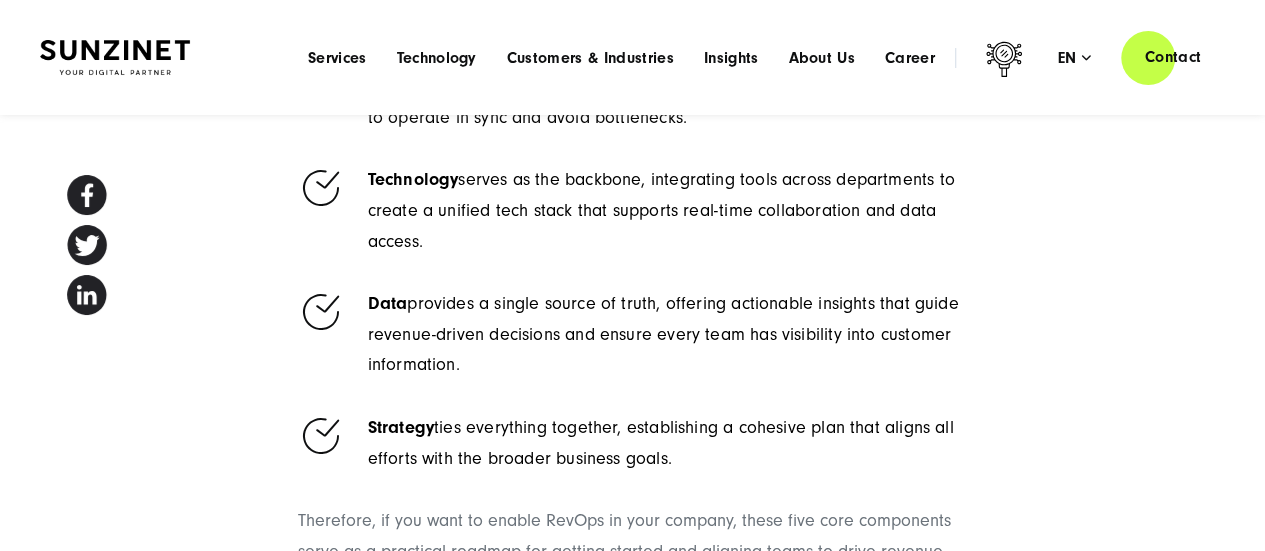 drag, startPoint x: 413, startPoint y: 336, endPoint x: 474, endPoint y: 401, distance: 89.140335 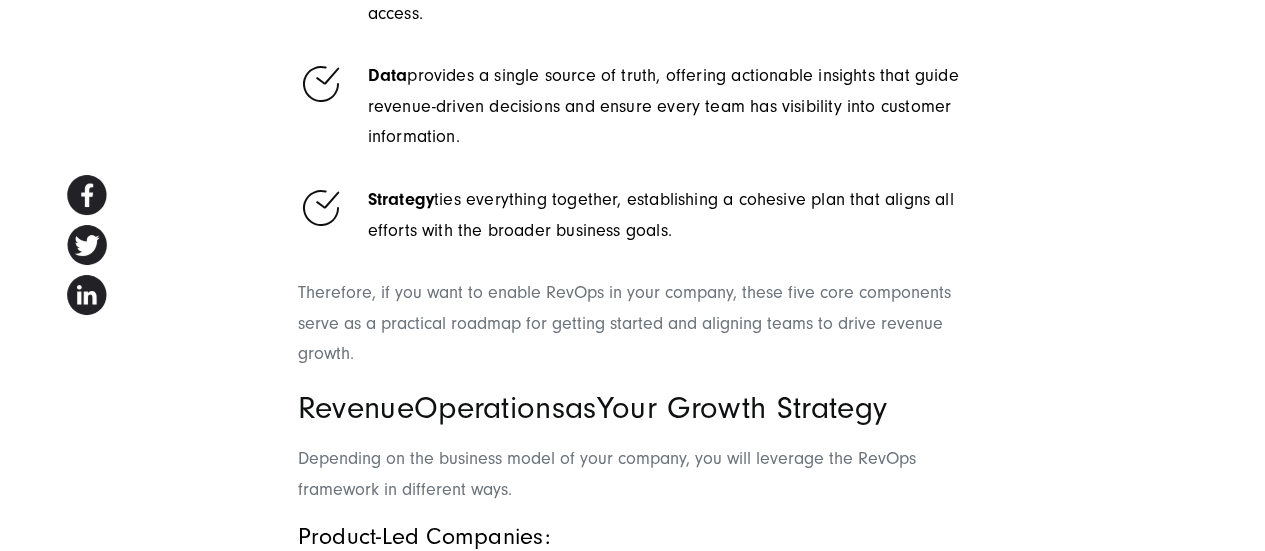 scroll, scrollTop: 4236, scrollLeft: 0, axis: vertical 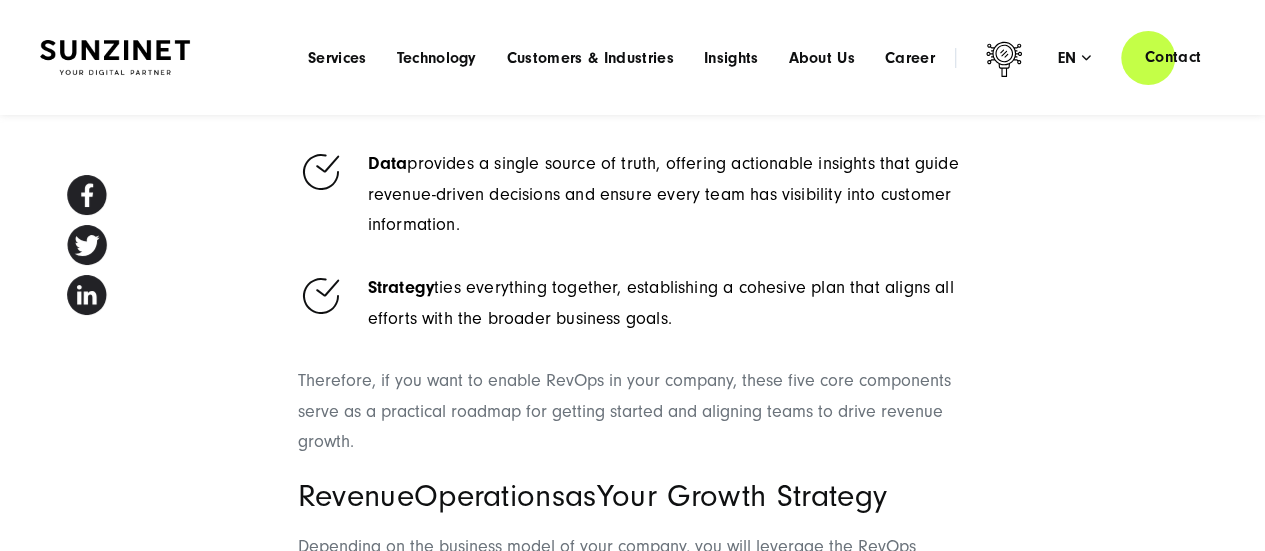drag, startPoint x: 690, startPoint y: 350, endPoint x: 440, endPoint y: 329, distance: 250.88045 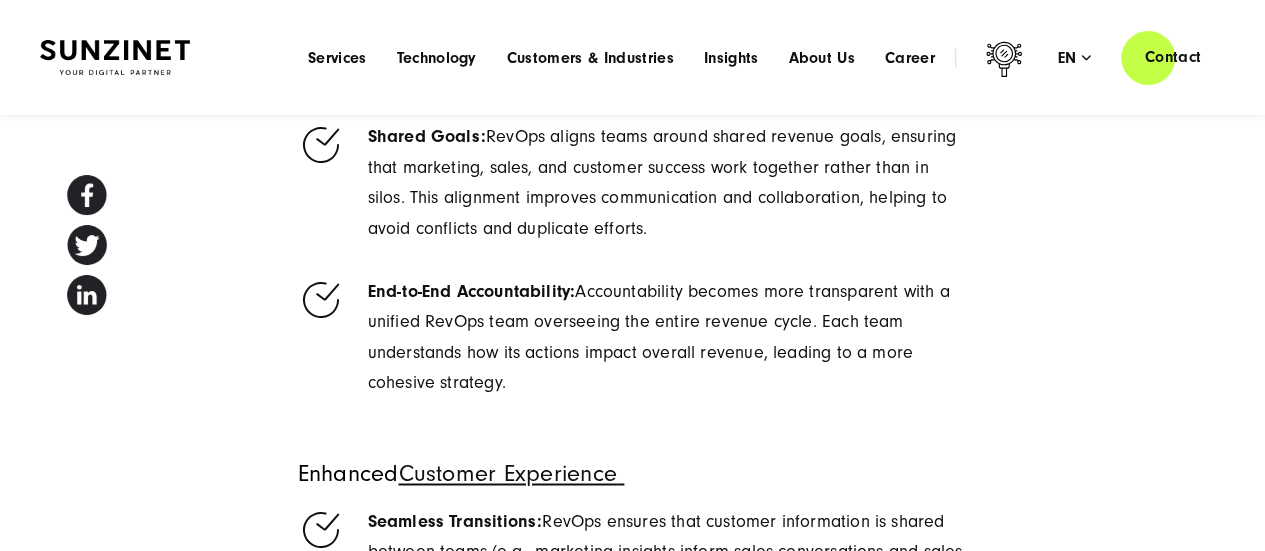 scroll, scrollTop: 8802, scrollLeft: 0, axis: vertical 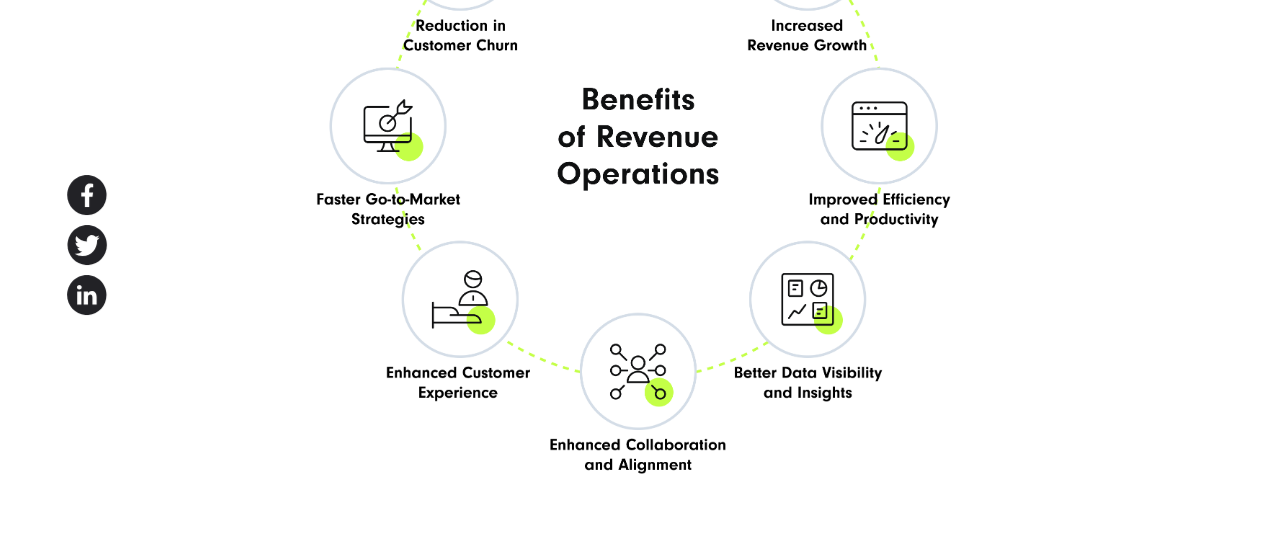 click at bounding box center (633, 149) 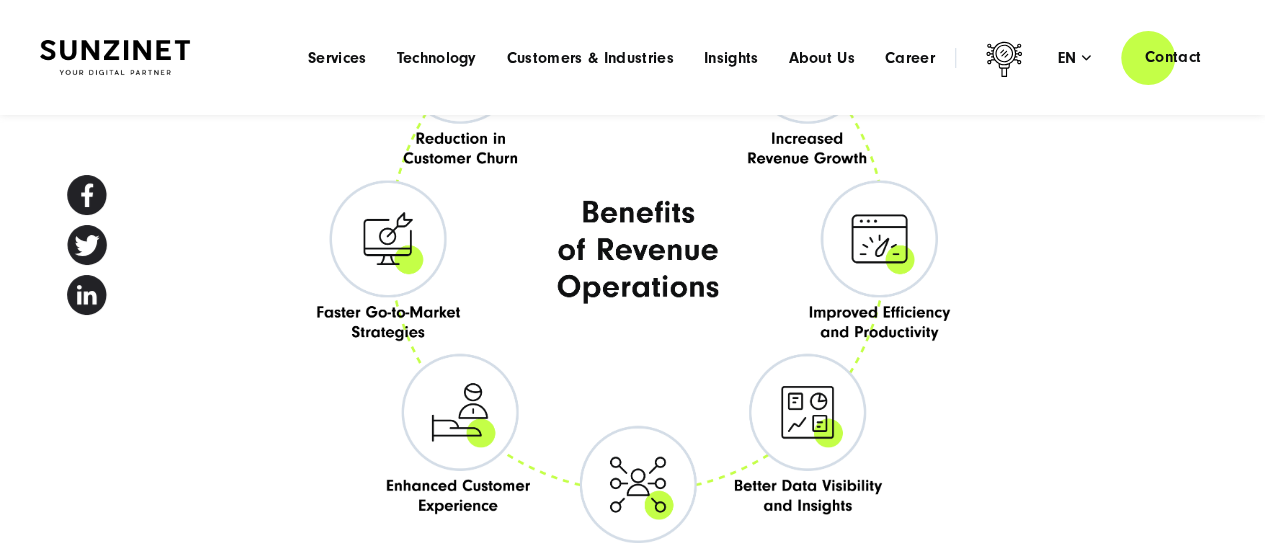 scroll, scrollTop: 6768, scrollLeft: 0, axis: vertical 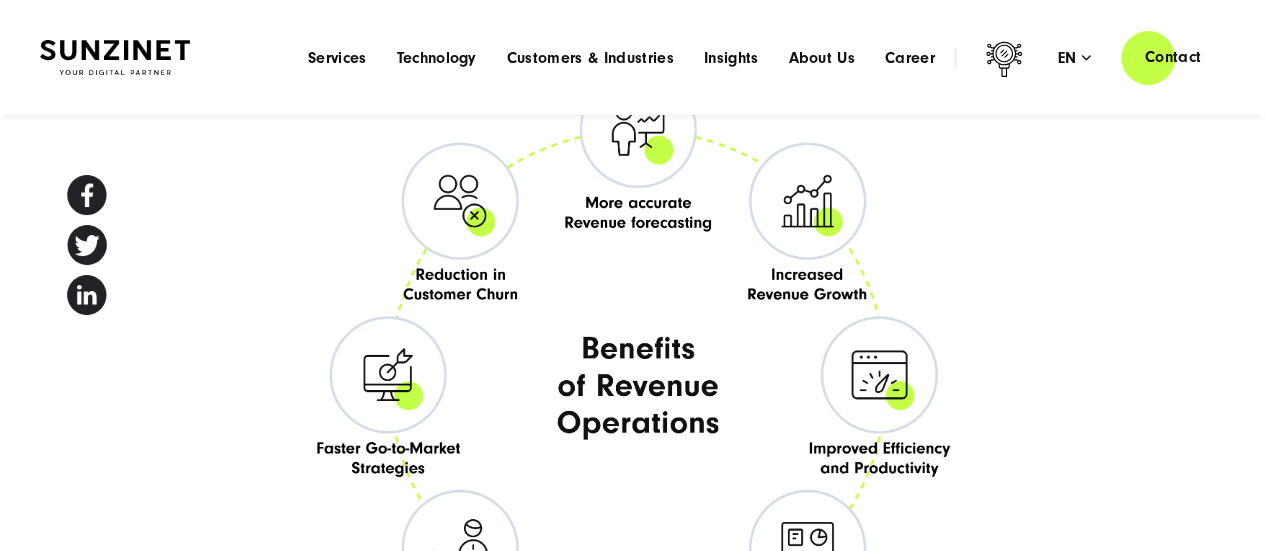 click at bounding box center (633, 398) 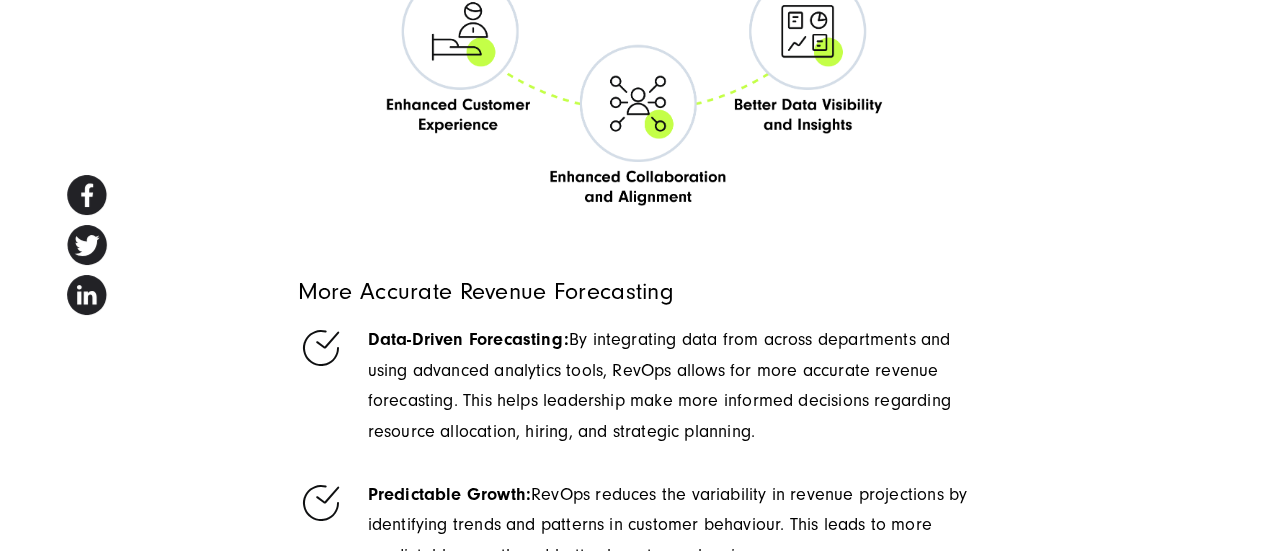 scroll, scrollTop: 7349, scrollLeft: 0, axis: vertical 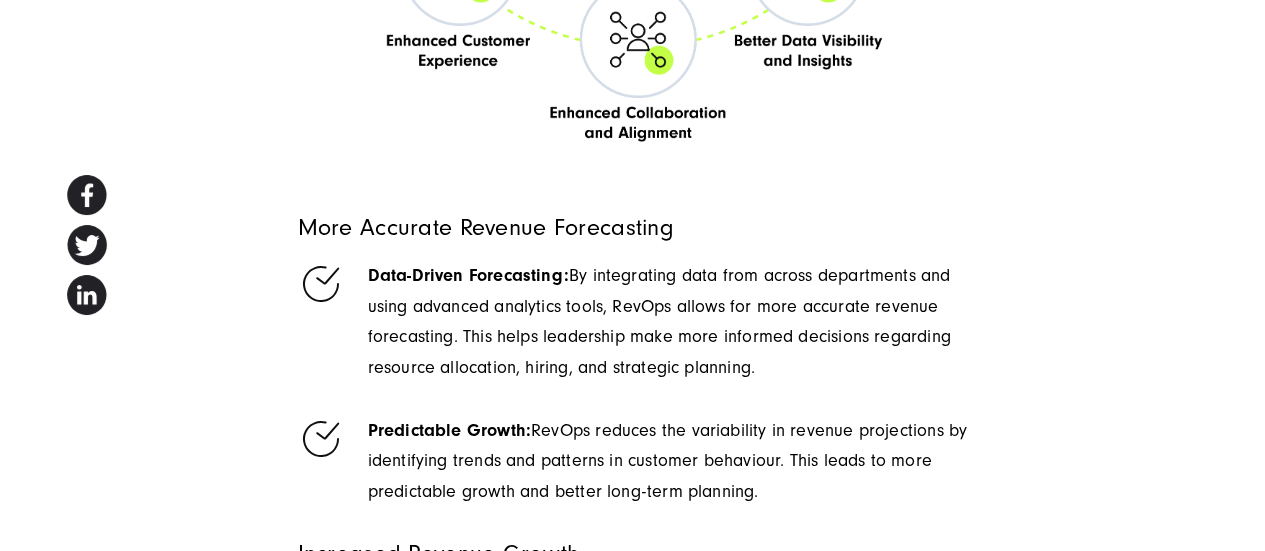 drag, startPoint x: 684, startPoint y: 273, endPoint x: 288, endPoint y: 269, distance: 396.0202 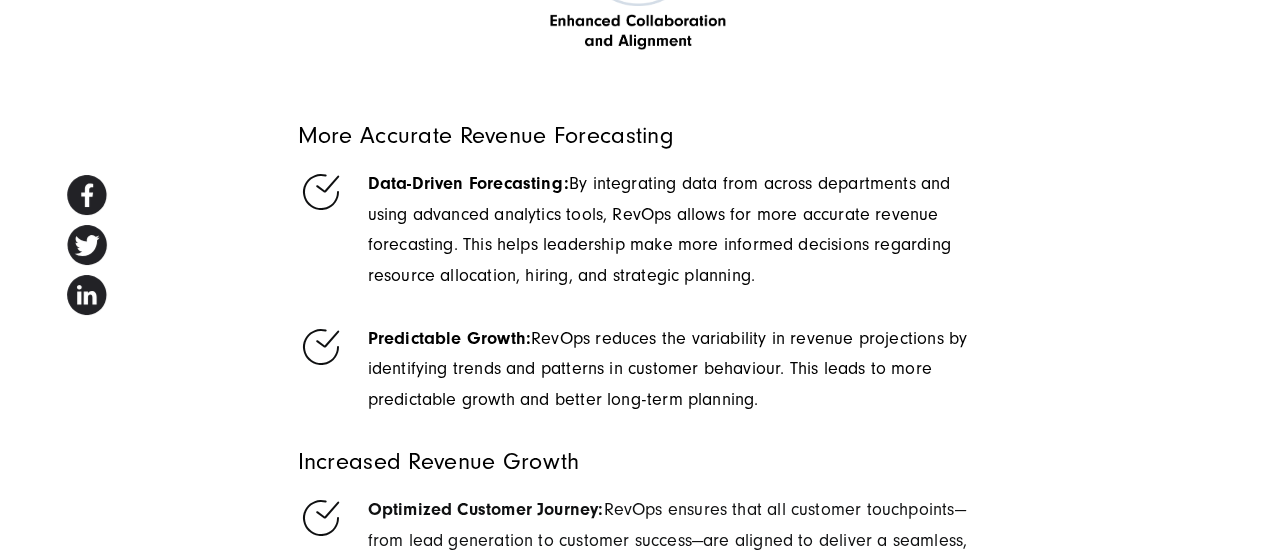 scroll, scrollTop: 7494, scrollLeft: 0, axis: vertical 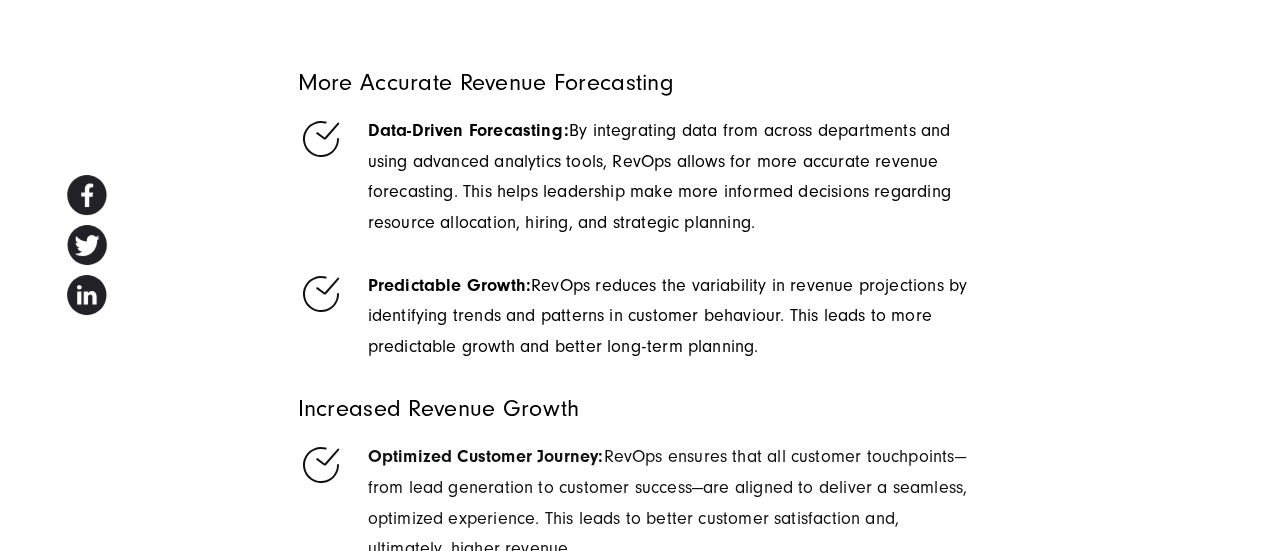 click on "Predictable Growth:  RevOps reduces the variability in revenue projections by identifying trends and patterns in customer behaviour. This leads to more predictable growth and better long-term planning." at bounding box center (633, 317) 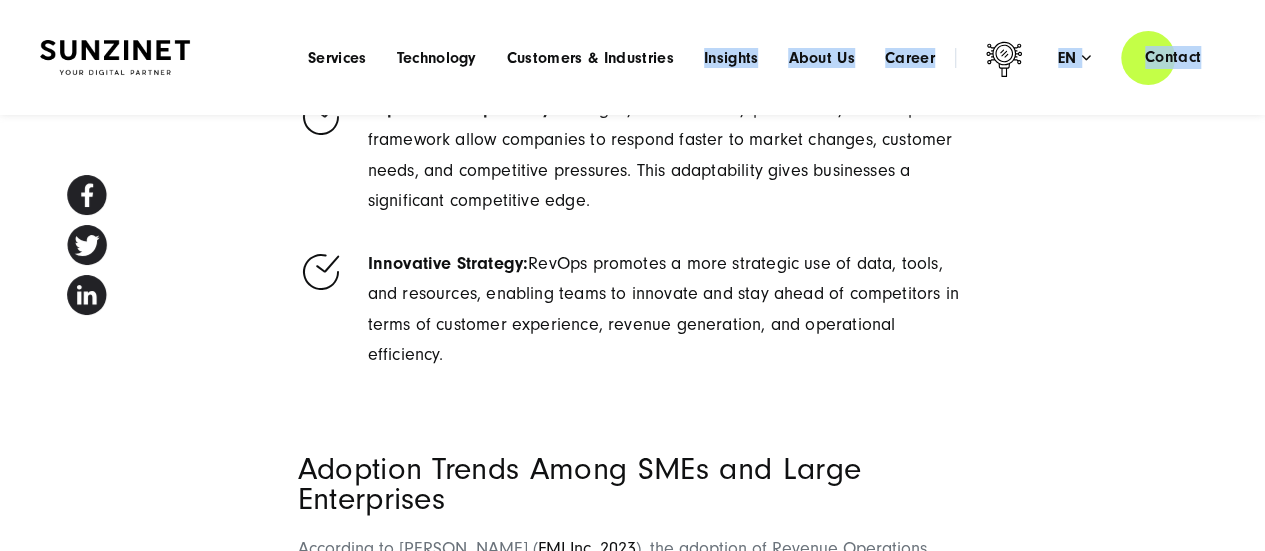 scroll, scrollTop: 10801, scrollLeft: 0, axis: vertical 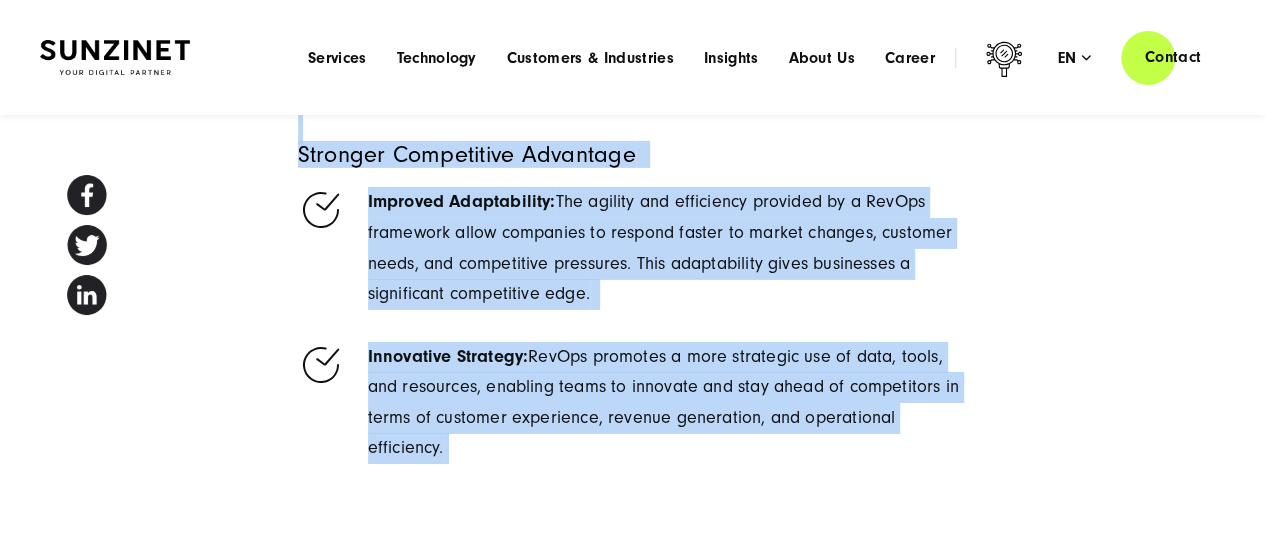 drag, startPoint x: 298, startPoint y: 120, endPoint x: 551, endPoint y: 489, distance: 447.40363 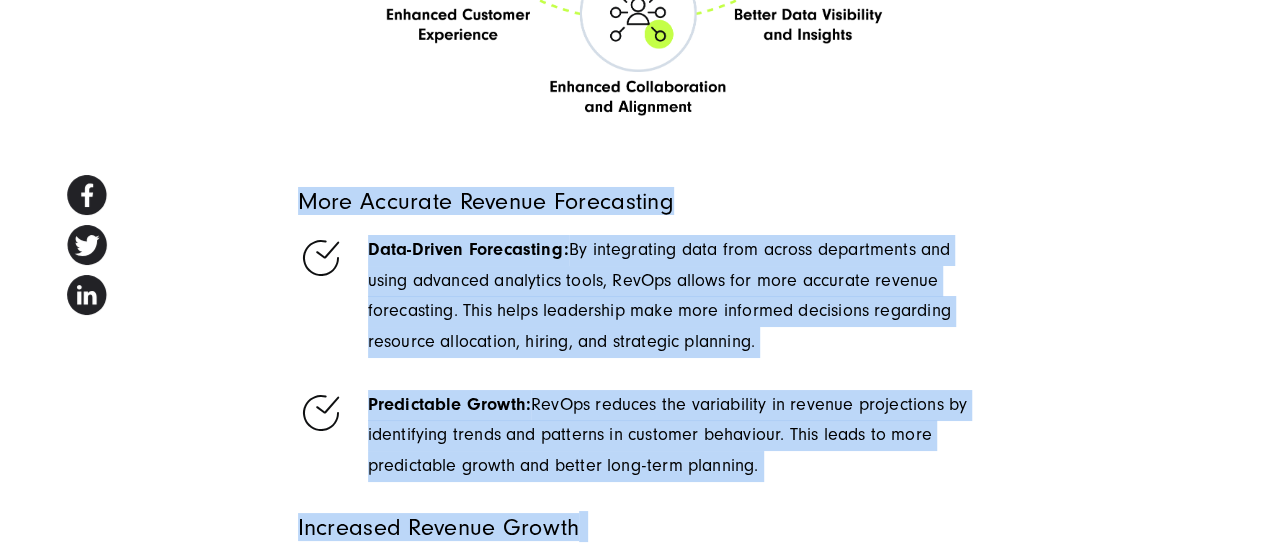 scroll, scrollTop: 7406, scrollLeft: 0, axis: vertical 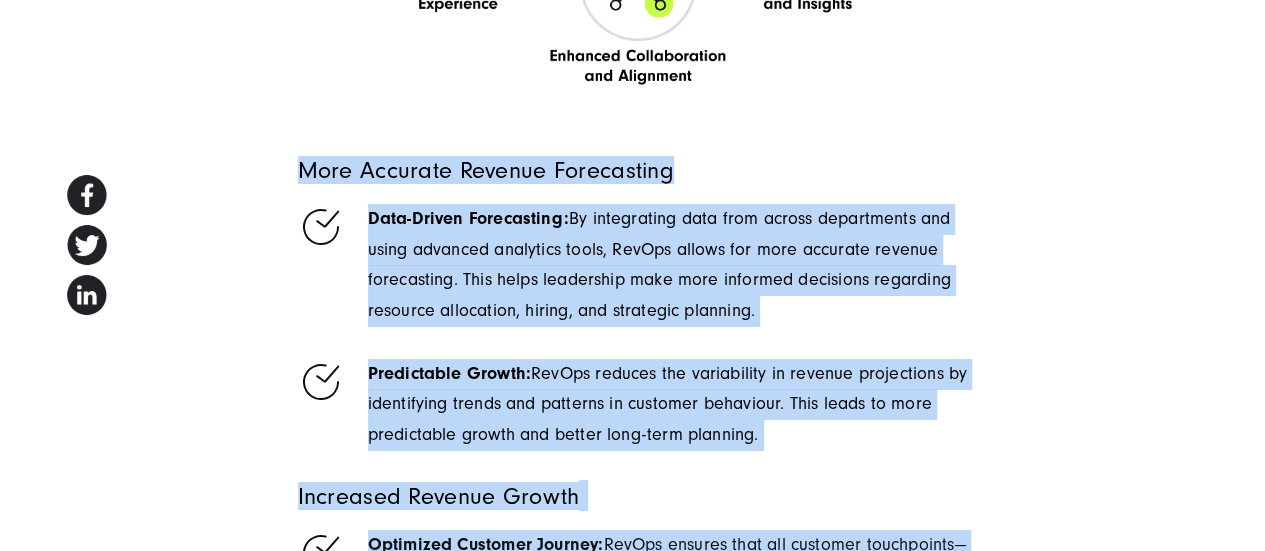 click on "Data-Driven Forecasting:  By integrating data from across departments and using advanced analytics tools, RevOps allows for more accurate revenue forecasting. This helps leadership make more informed decisions regarding resource allocation, hiring, and strategic planning." at bounding box center [659, 264] 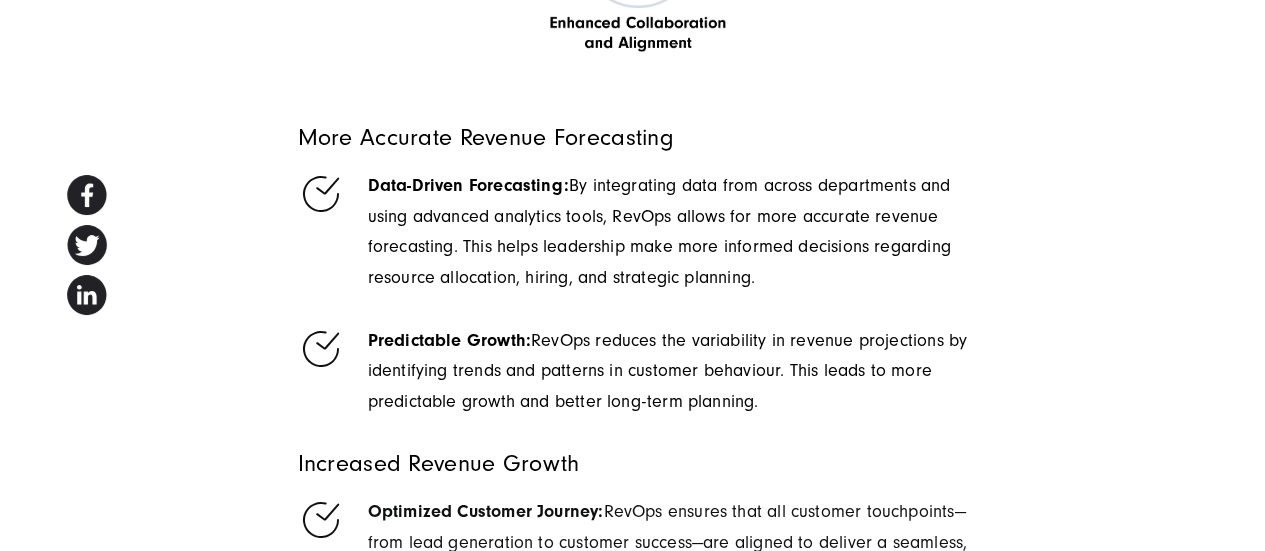 scroll, scrollTop: 7447, scrollLeft: 0, axis: vertical 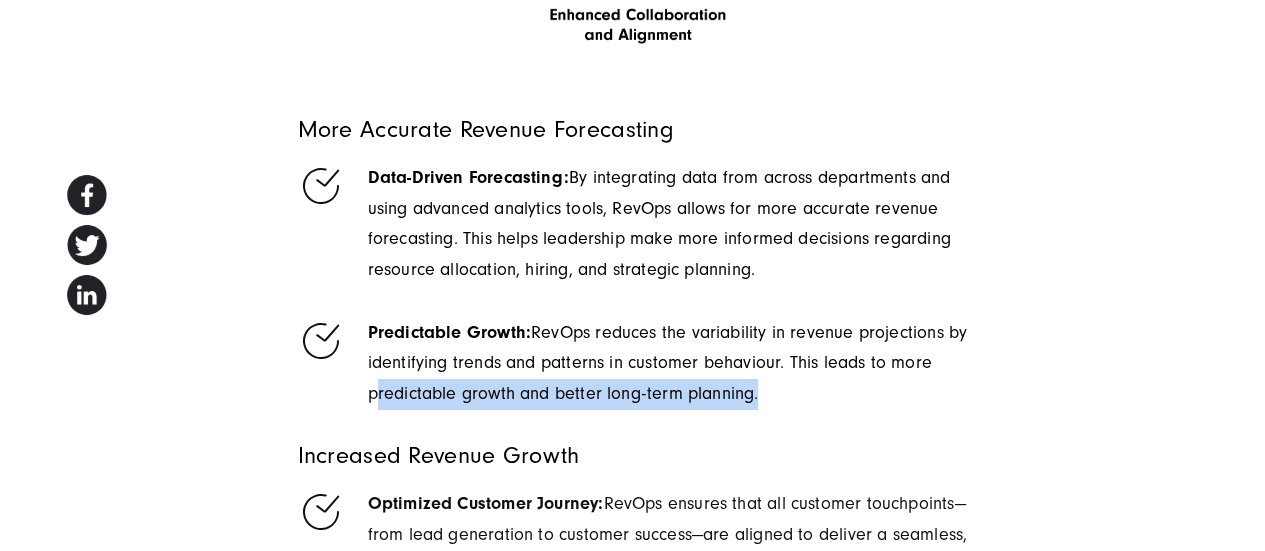 drag, startPoint x: 756, startPoint y: 430, endPoint x: 348, endPoint y: 430, distance: 408 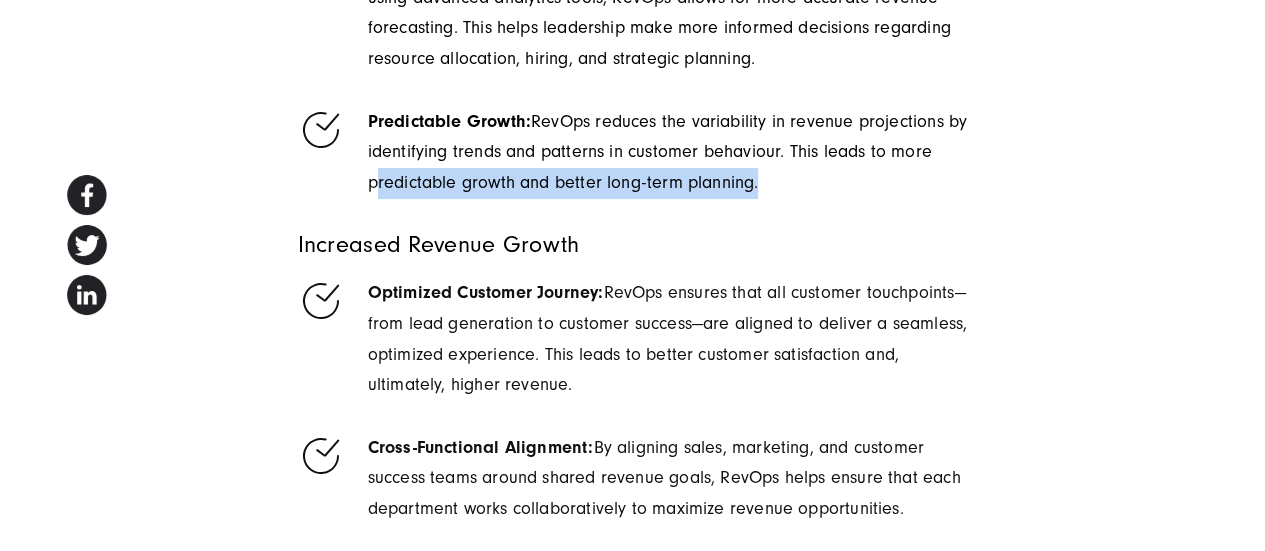 scroll, scrollTop: 7713, scrollLeft: 0, axis: vertical 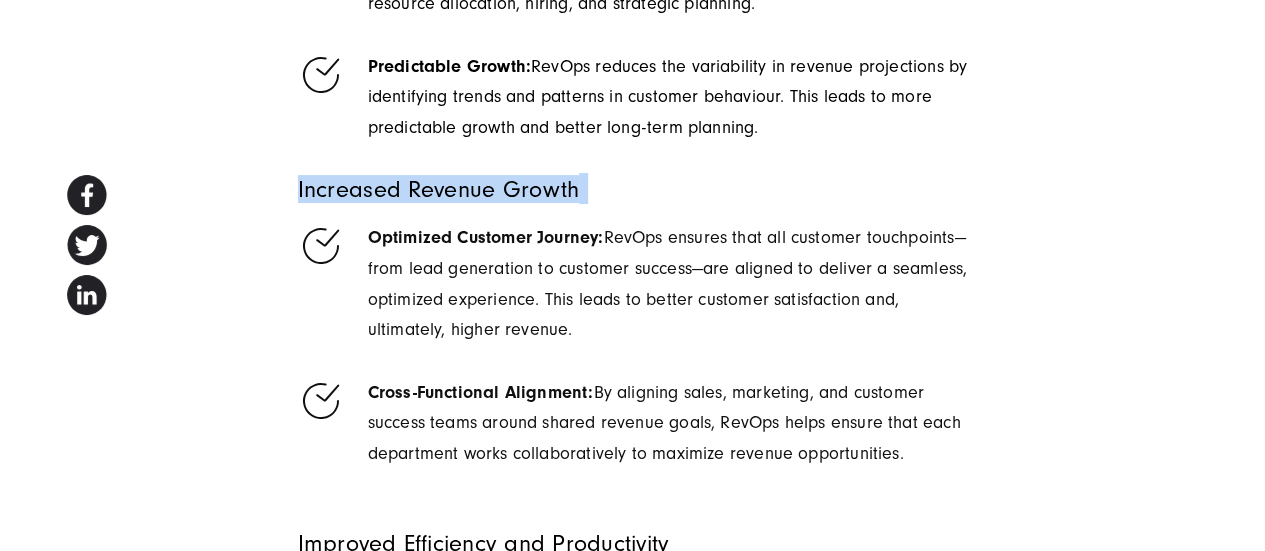 drag, startPoint x: 592, startPoint y: 233, endPoint x: 287, endPoint y: 230, distance: 305.01474 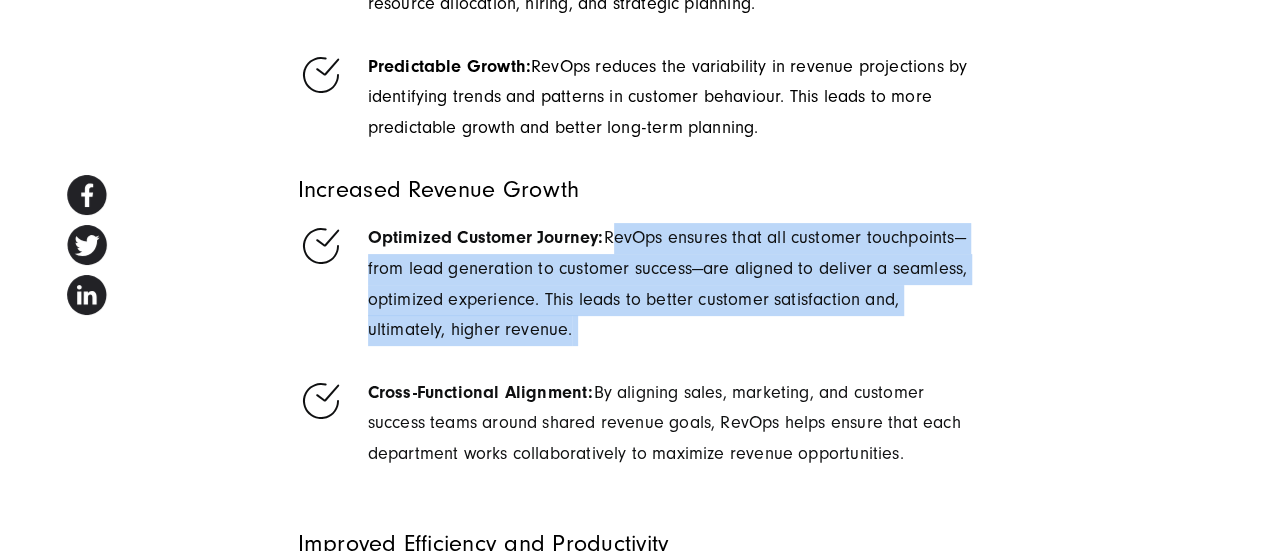 drag, startPoint x: 609, startPoint y: 275, endPoint x: 679, endPoint y: 367, distance: 115.60277 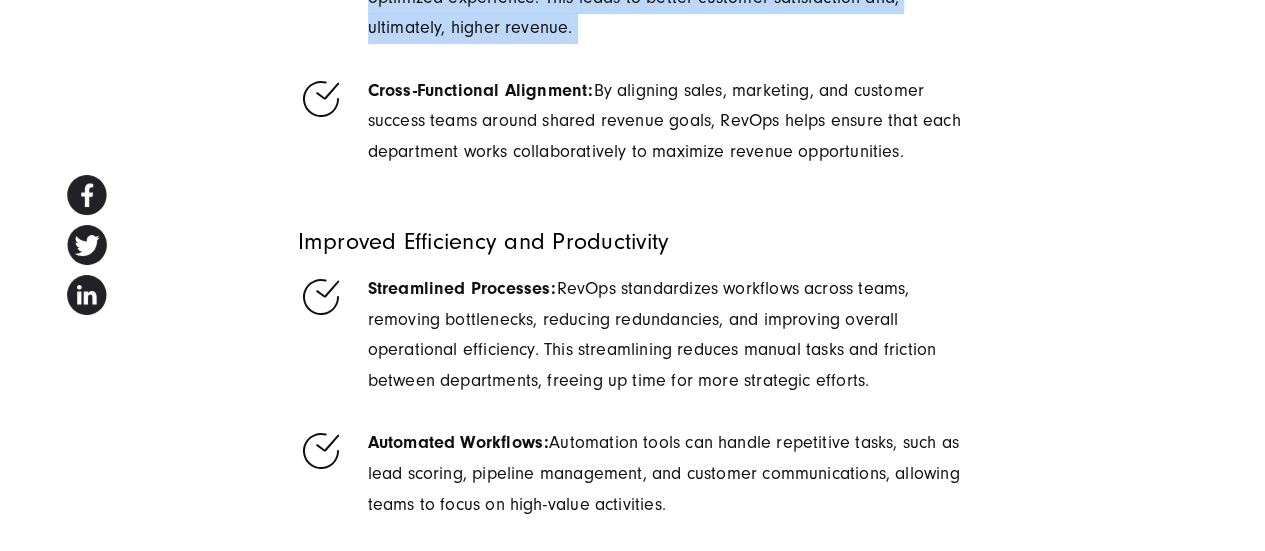 scroll, scrollTop: 8017, scrollLeft: 0, axis: vertical 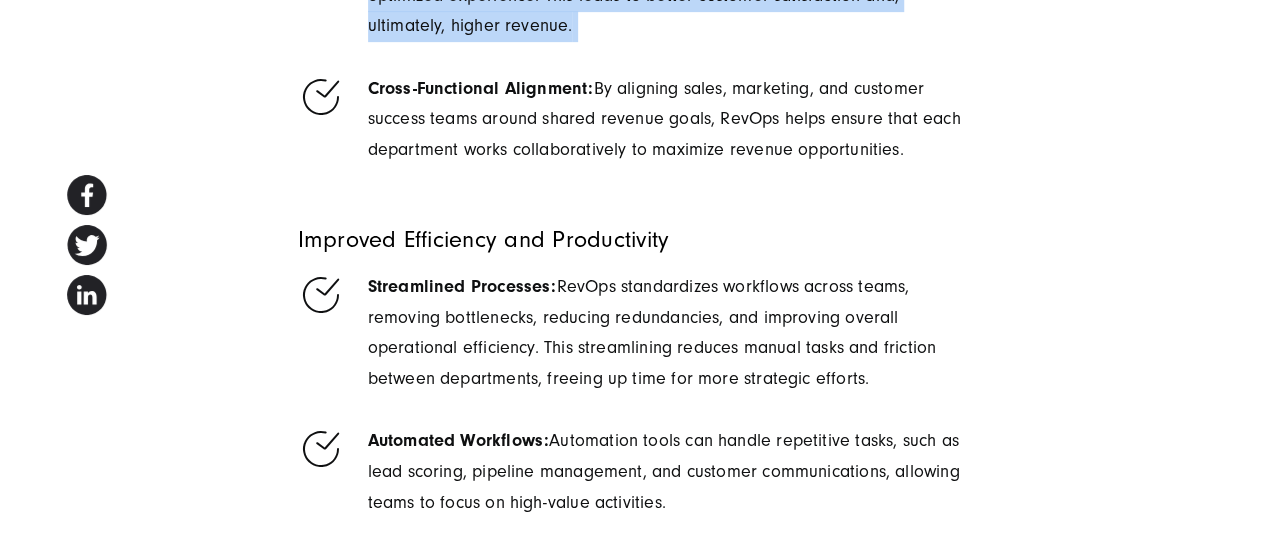 drag, startPoint x: 704, startPoint y: 282, endPoint x: 290, endPoint y: 287, distance: 414.03018 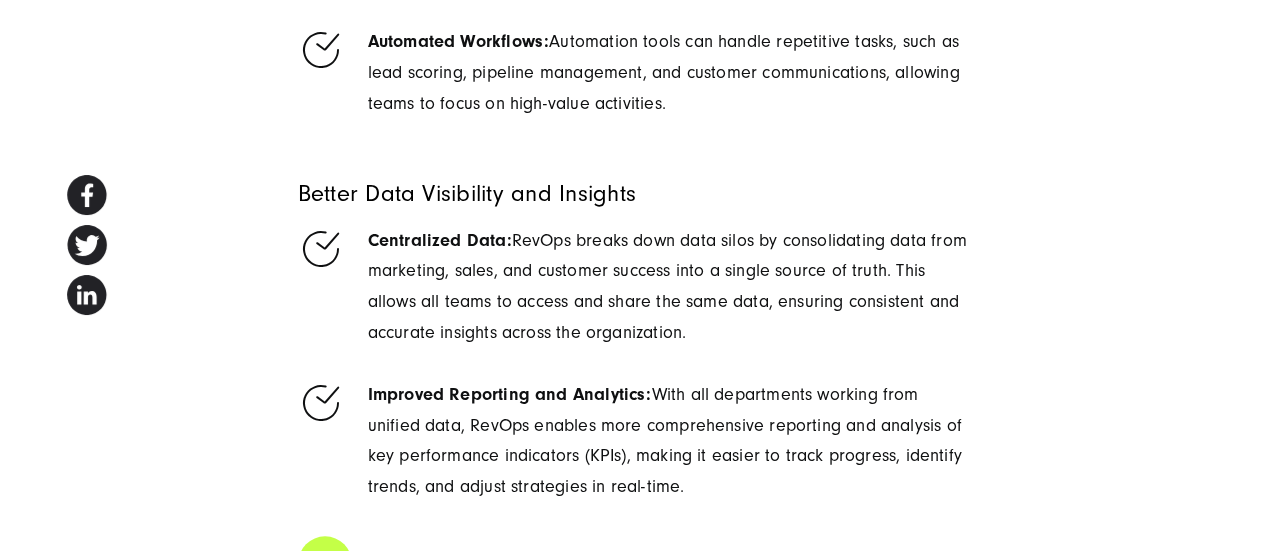 scroll, scrollTop: 8419, scrollLeft: 0, axis: vertical 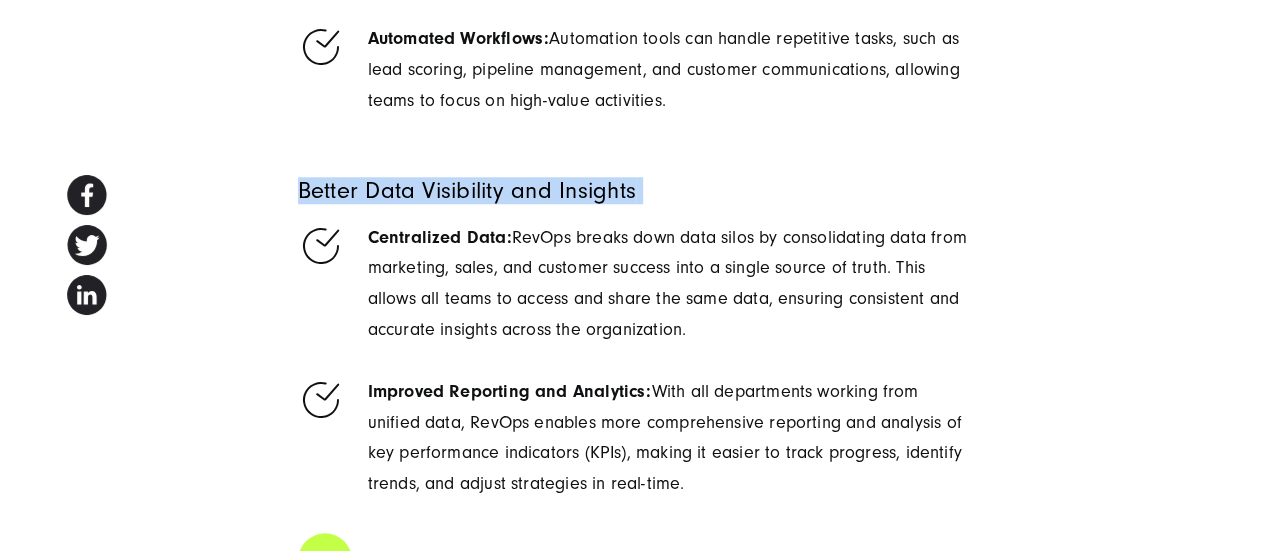drag, startPoint x: 642, startPoint y: 227, endPoint x: 273, endPoint y: 229, distance: 369.00543 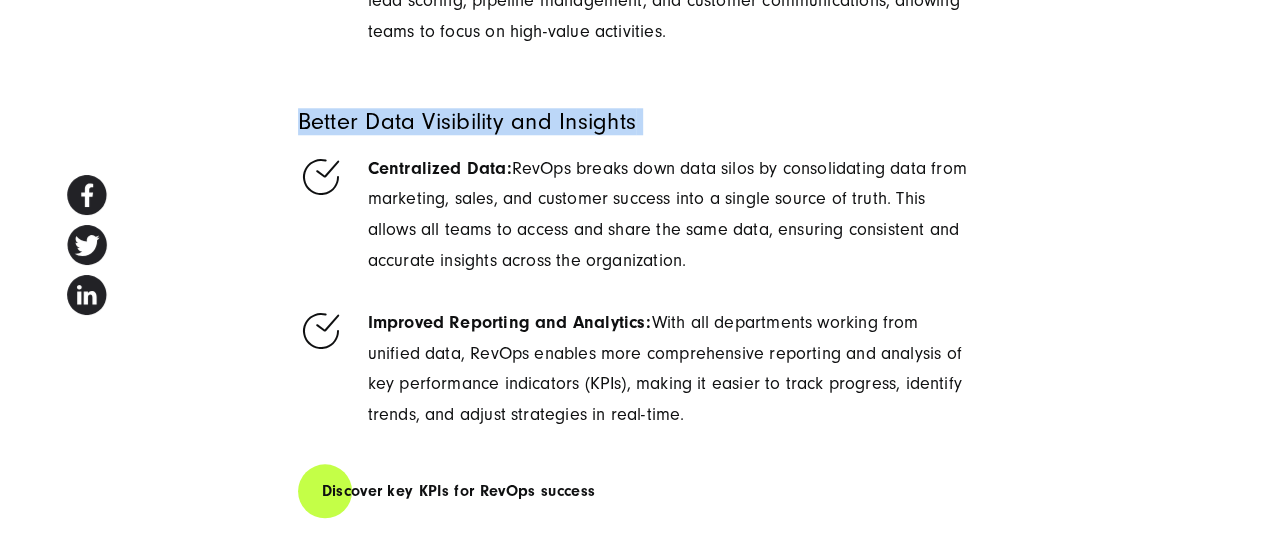 scroll, scrollTop: 8487, scrollLeft: 0, axis: vertical 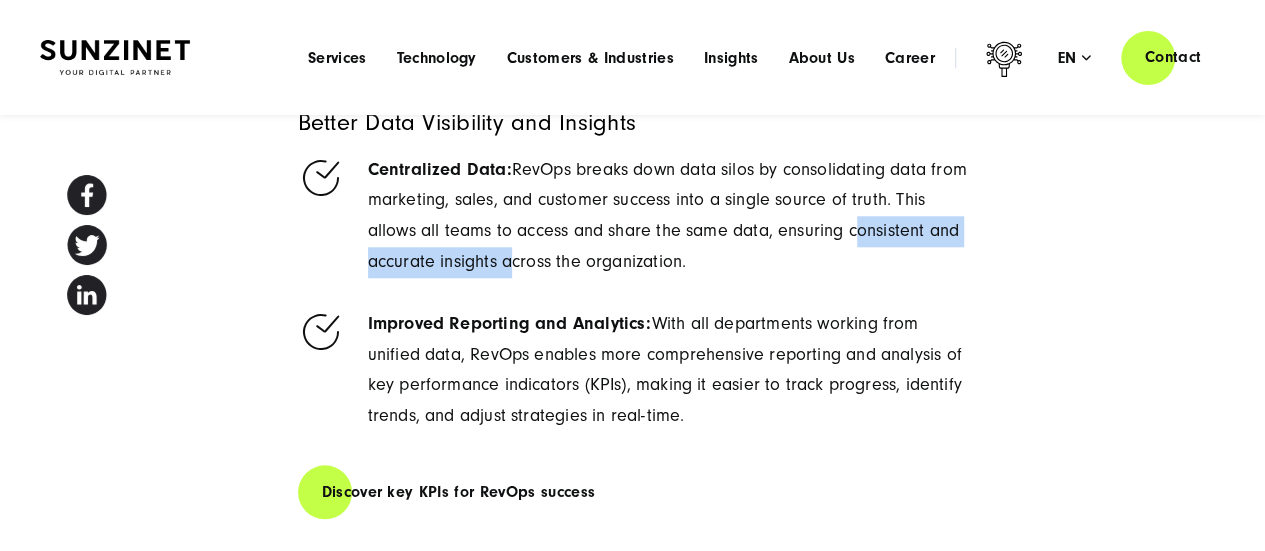 drag, startPoint x: 890, startPoint y: 271, endPoint x: 536, endPoint y: 310, distance: 356.1418 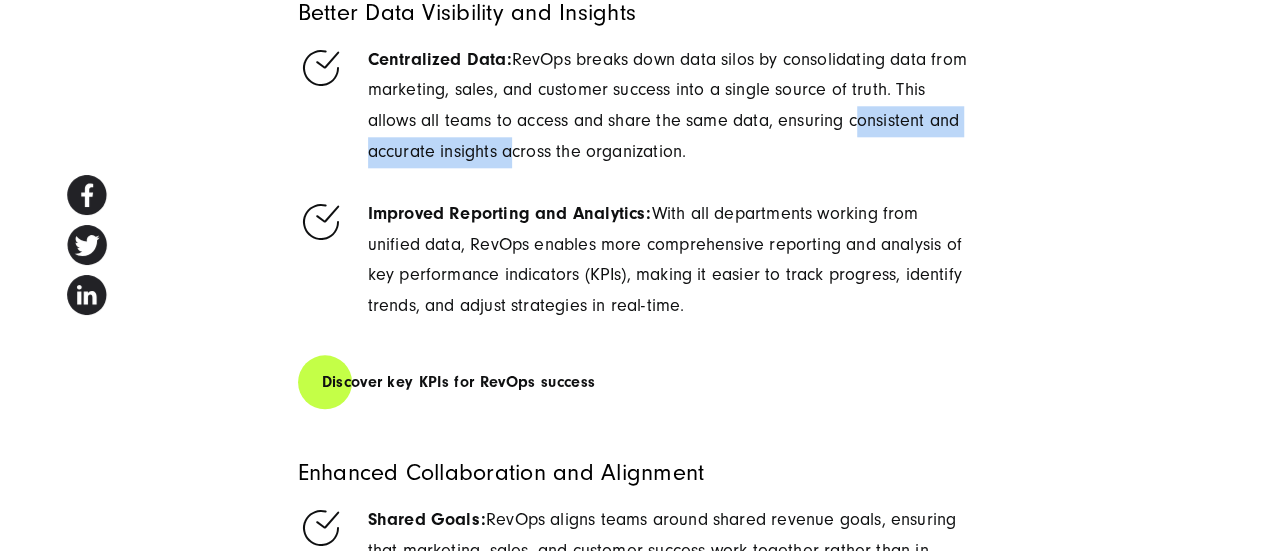 scroll, scrollTop: 8598, scrollLeft: 0, axis: vertical 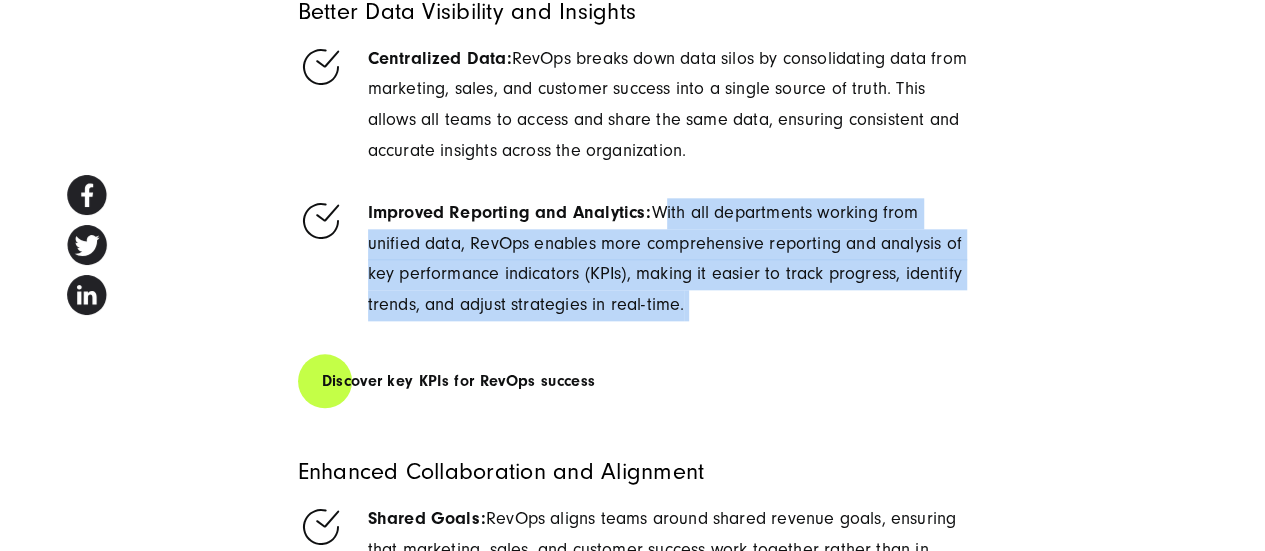 drag, startPoint x: 656, startPoint y: 255, endPoint x: 729, endPoint y: 360, distance: 127.88276 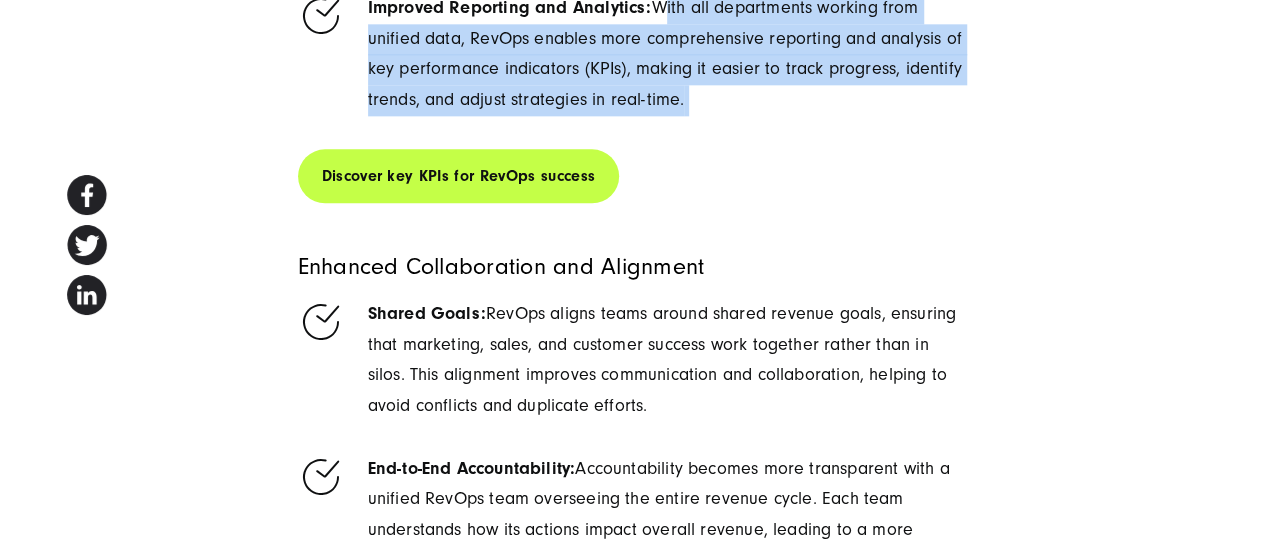 scroll, scrollTop: 8894, scrollLeft: 0, axis: vertical 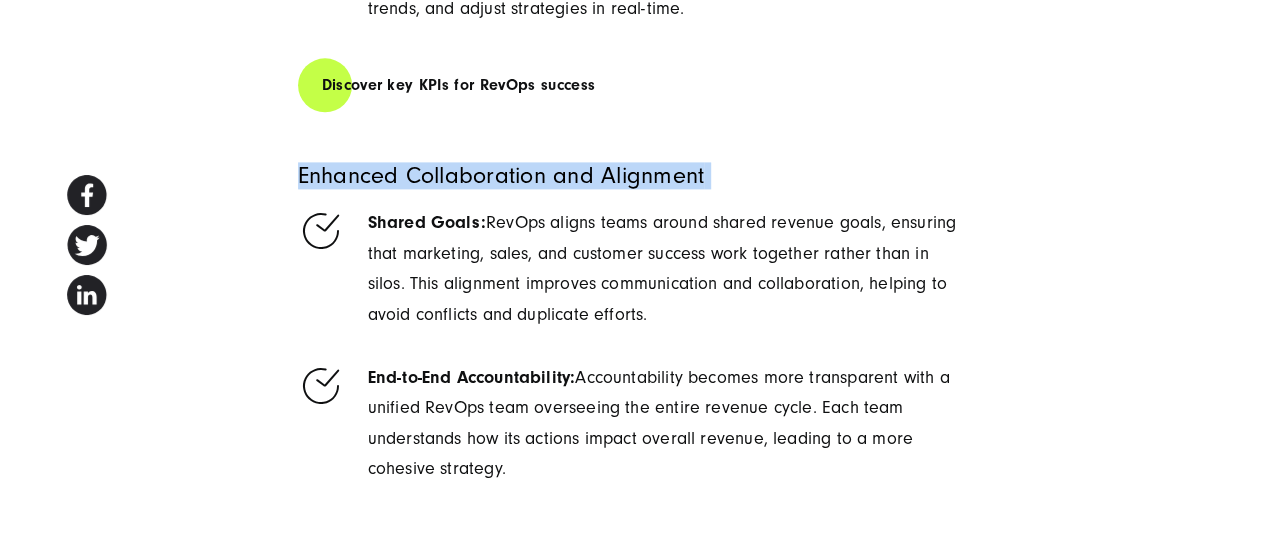 drag, startPoint x: 730, startPoint y: 219, endPoint x: 221, endPoint y: 213, distance: 509.03537 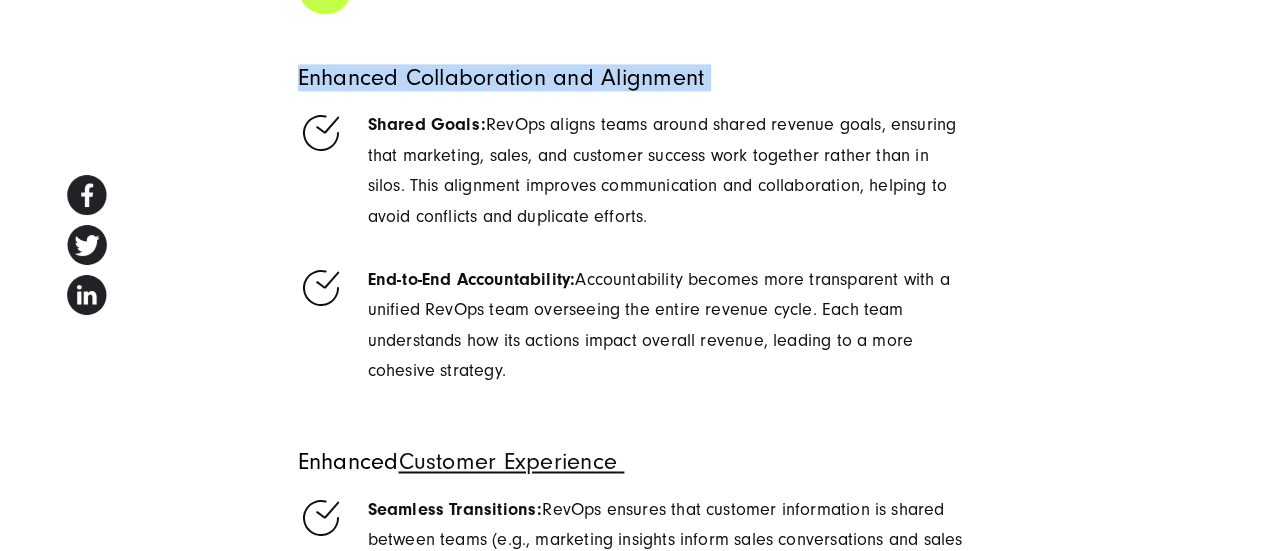 scroll, scrollTop: 8993, scrollLeft: 0, axis: vertical 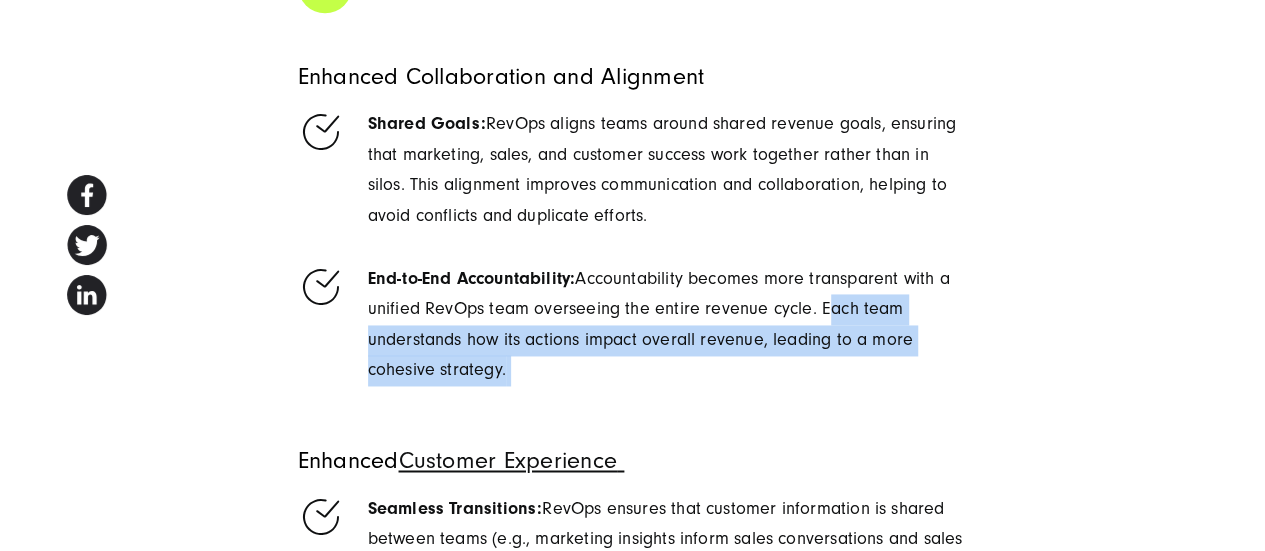 drag, startPoint x: 817, startPoint y: 352, endPoint x: 758, endPoint y: 407, distance: 80.65978 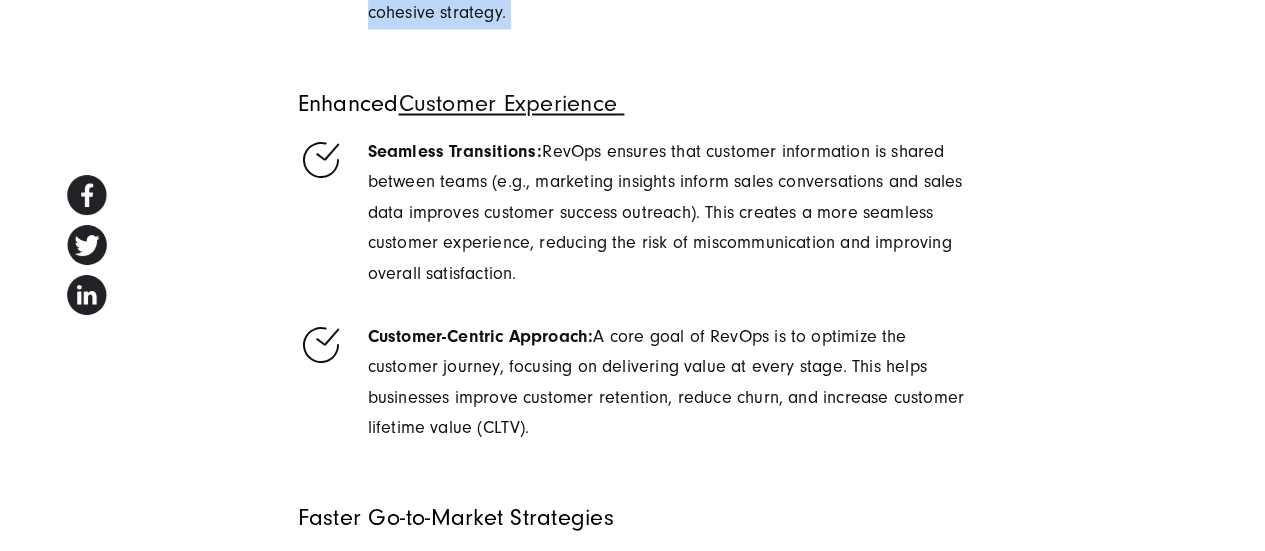 scroll, scrollTop: 9351, scrollLeft: 0, axis: vertical 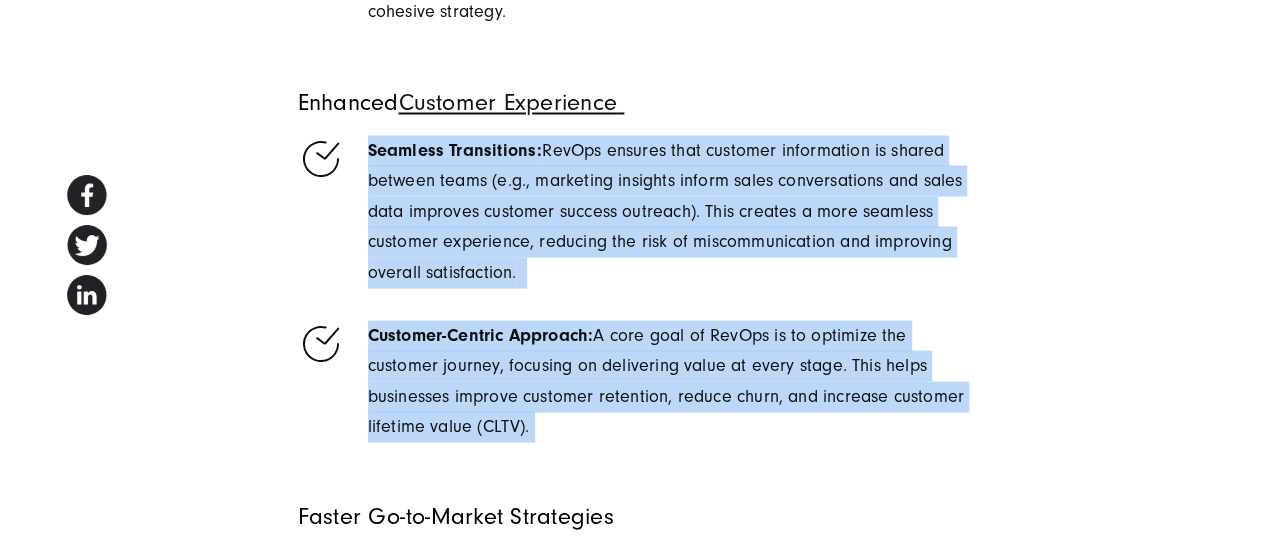 drag, startPoint x: 552, startPoint y: 473, endPoint x: 372, endPoint y: 201, distance: 326.1656 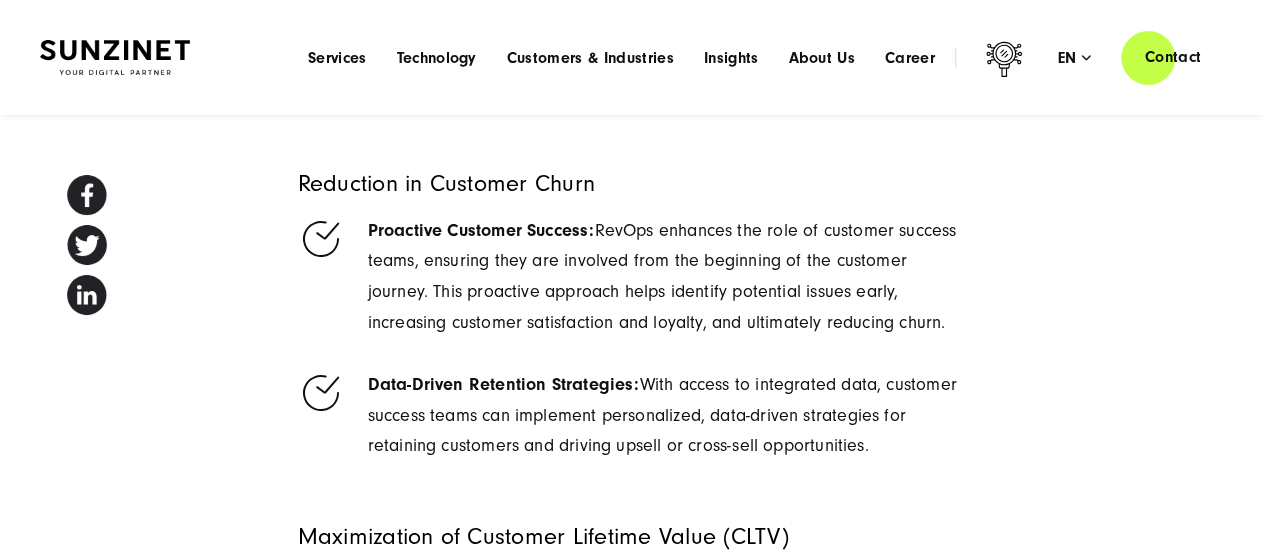 scroll, scrollTop: 10019, scrollLeft: 0, axis: vertical 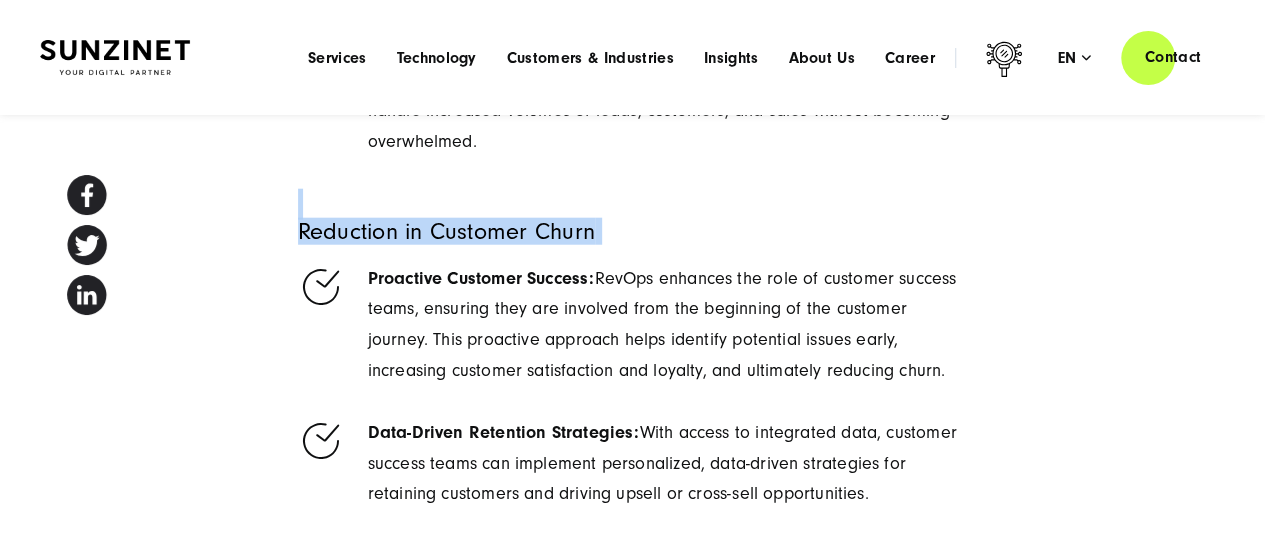 drag, startPoint x: 624, startPoint y: 283, endPoint x: 288, endPoint y: 265, distance: 336.4818 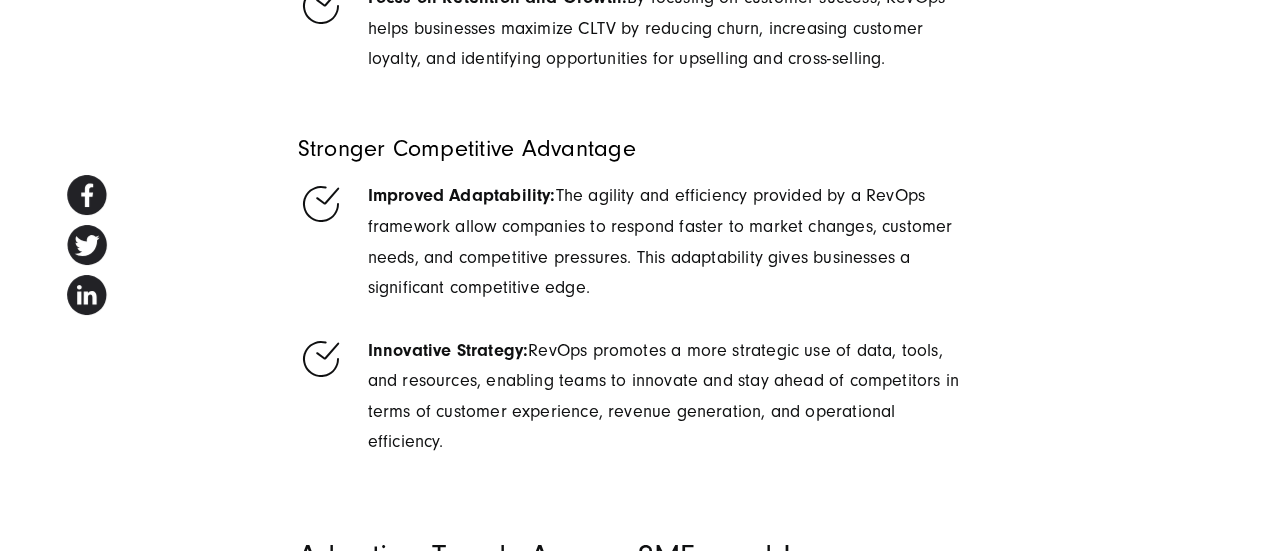 scroll, scrollTop: 10806, scrollLeft: 0, axis: vertical 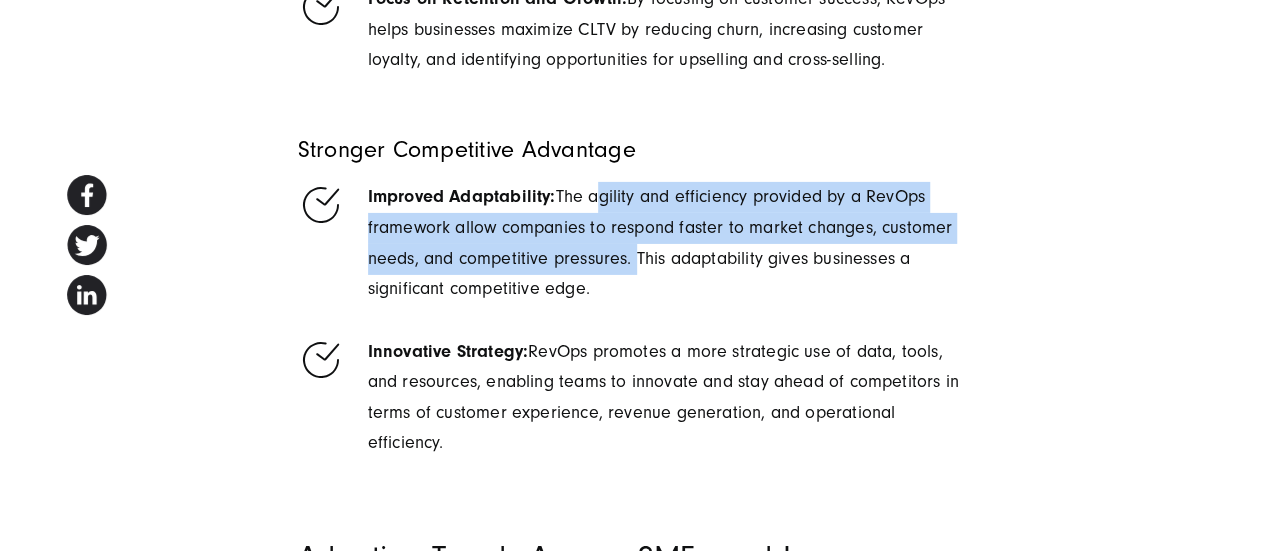 drag, startPoint x: 598, startPoint y: 245, endPoint x: 630, endPoint y: 309, distance: 71.55418 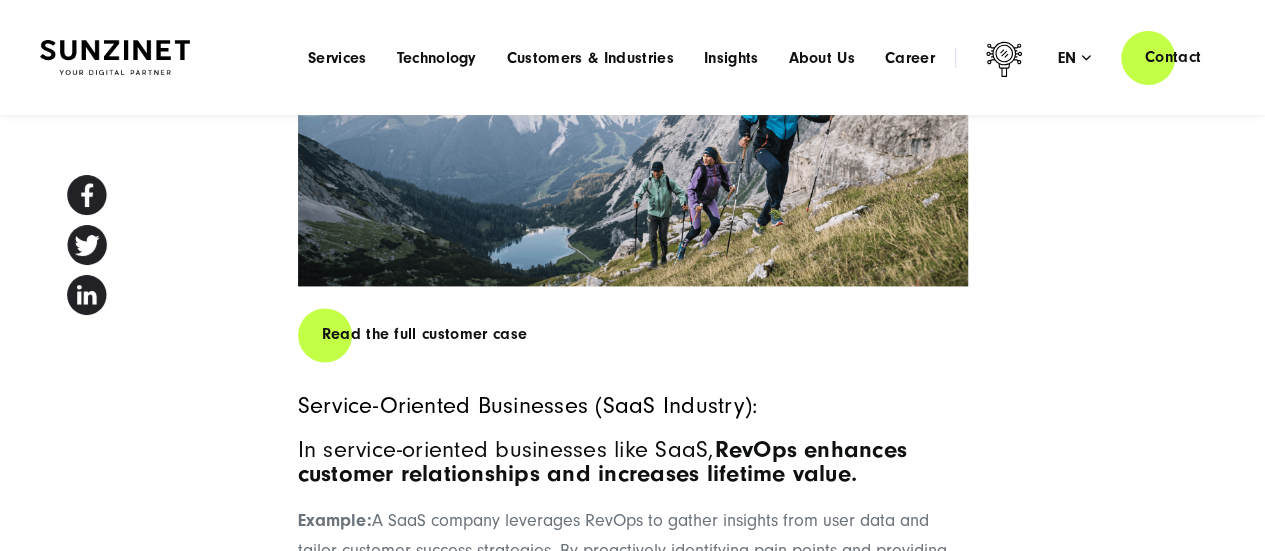 scroll, scrollTop: 5106, scrollLeft: 0, axis: vertical 